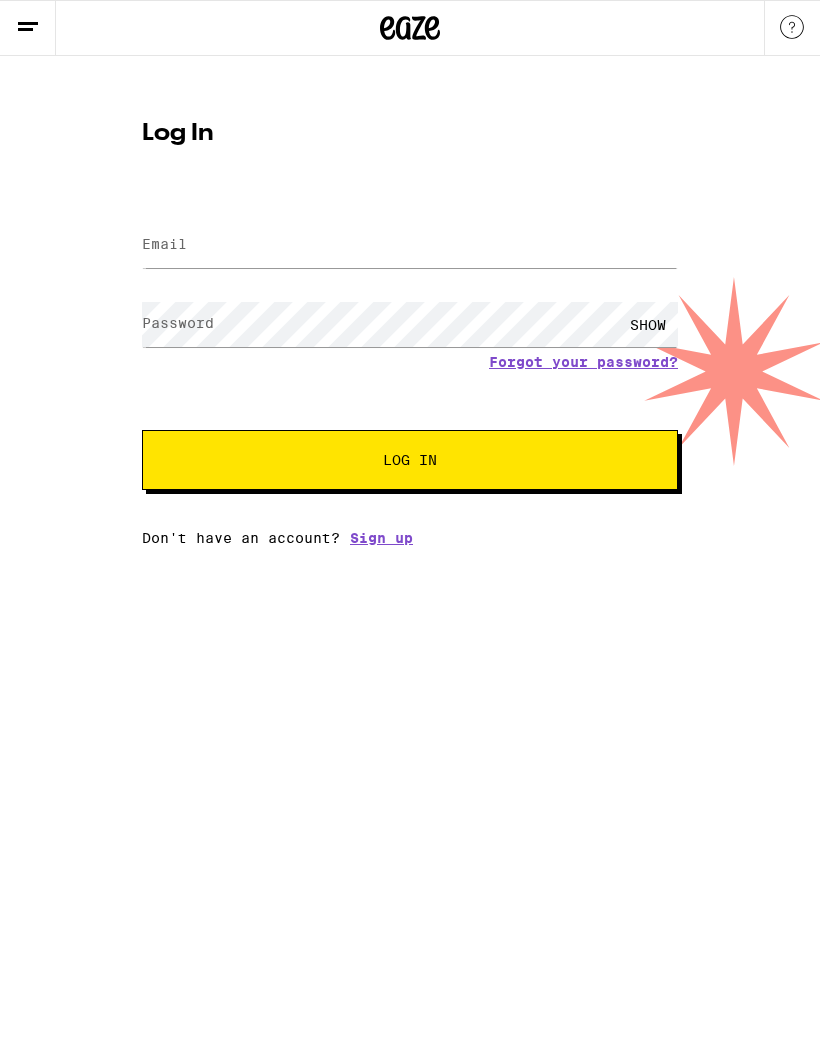 scroll, scrollTop: 0, scrollLeft: 0, axis: both 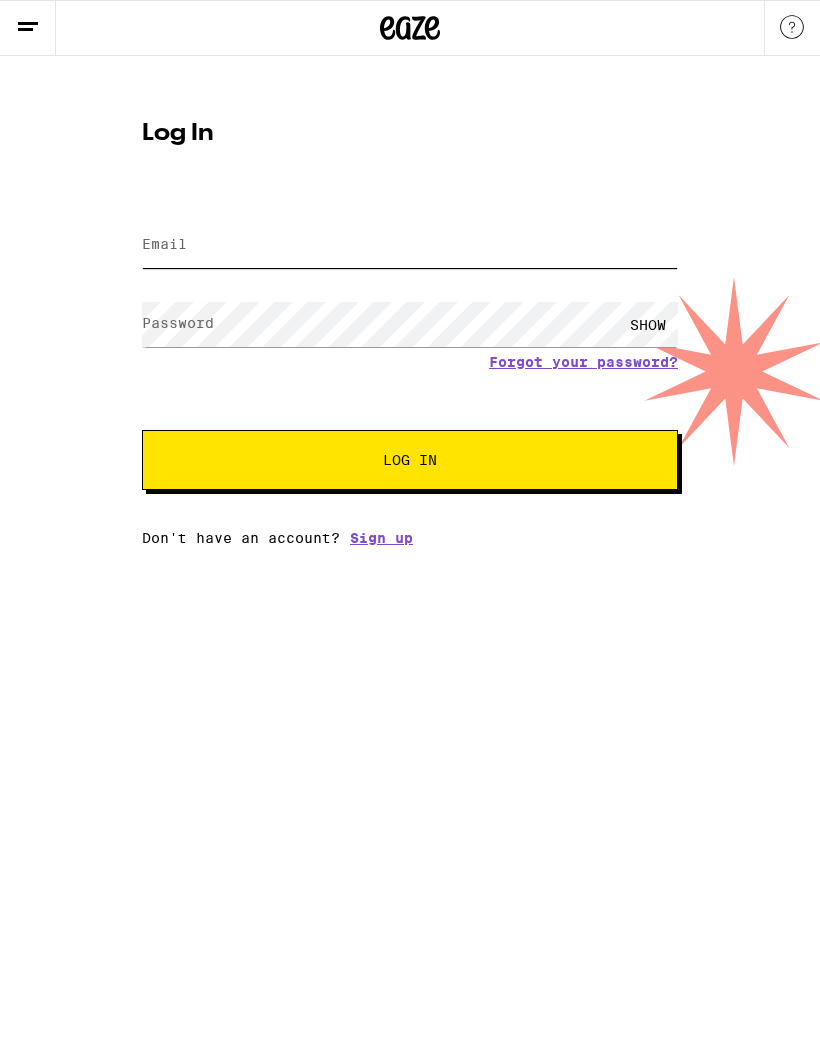 click on "Email" at bounding box center (410, 245) 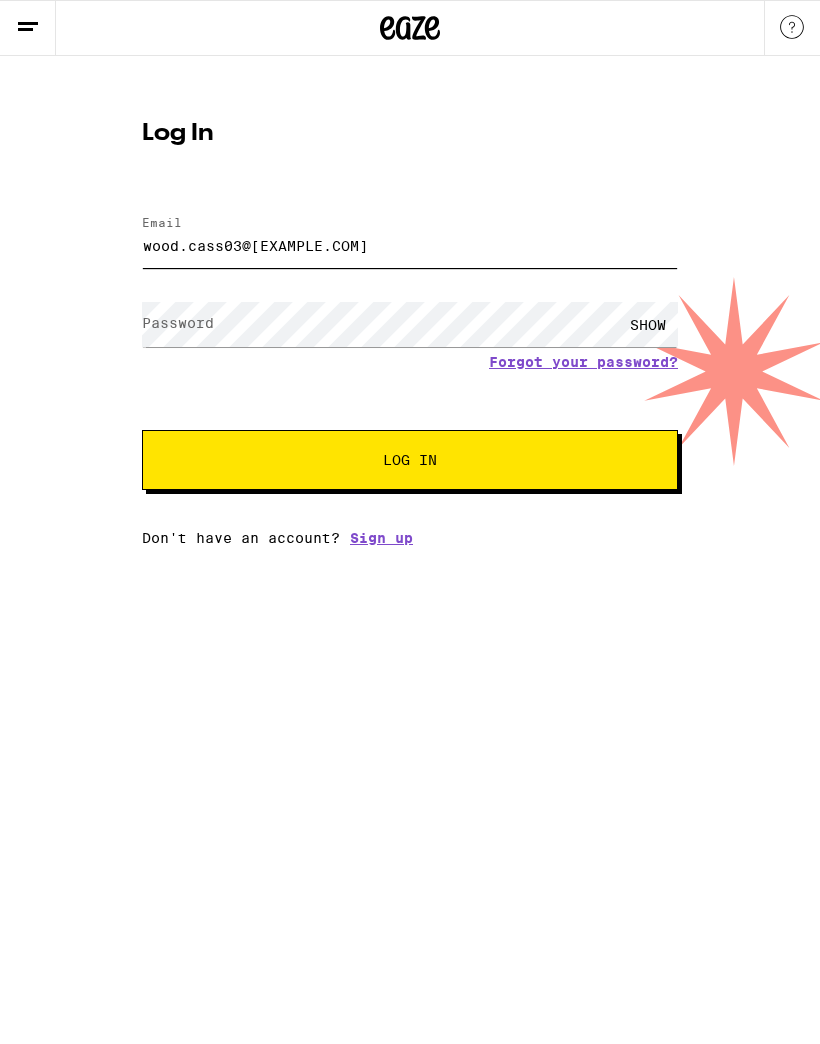 type on "wood.cass03@[EXAMPLE.COM]" 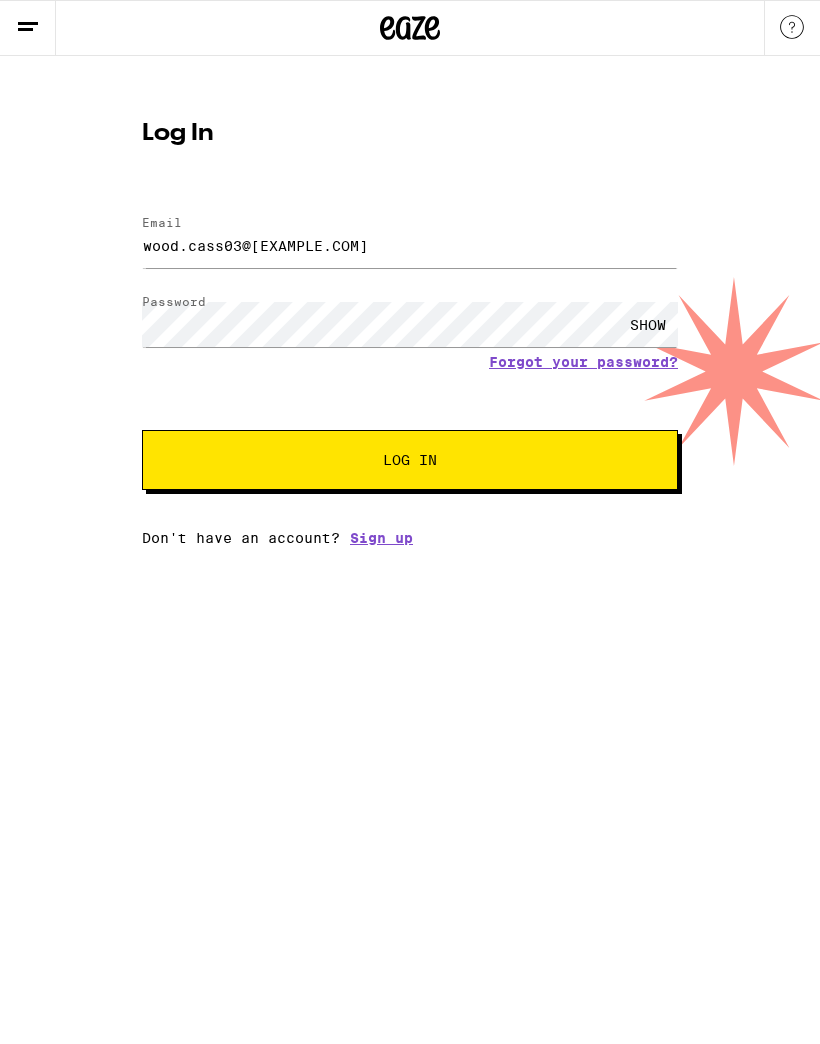 click on "Log In" at bounding box center [410, 460] 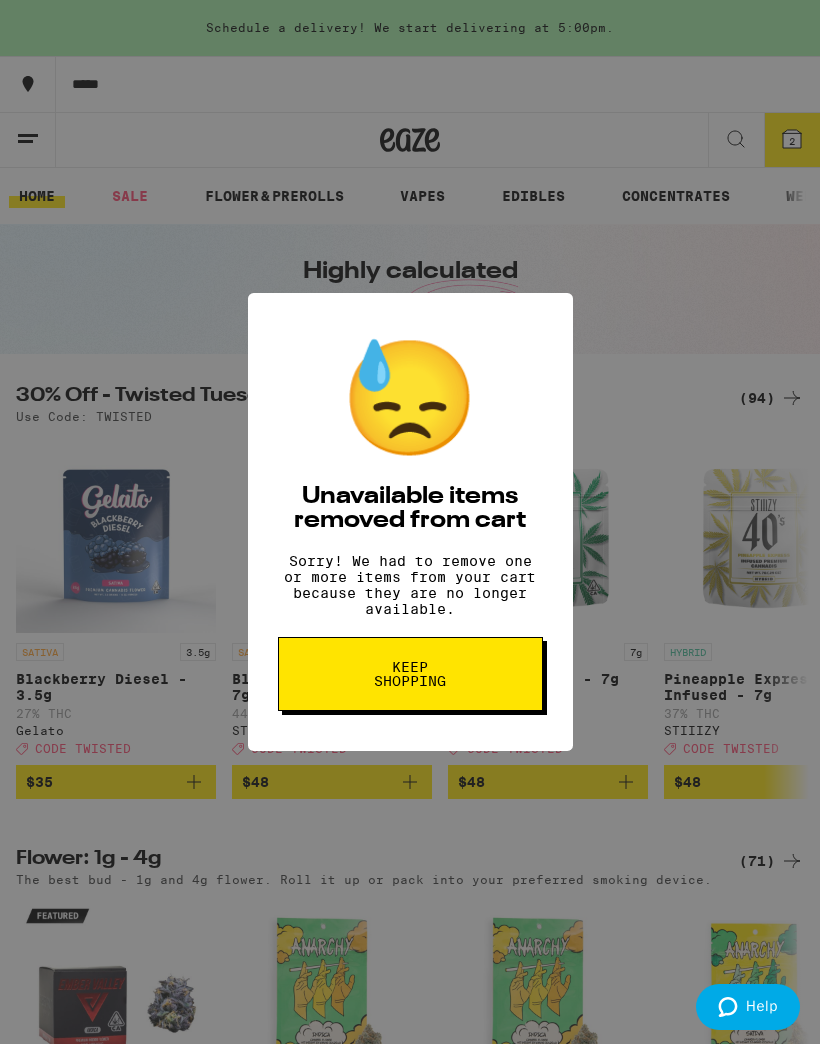 scroll, scrollTop: 0, scrollLeft: 0, axis: both 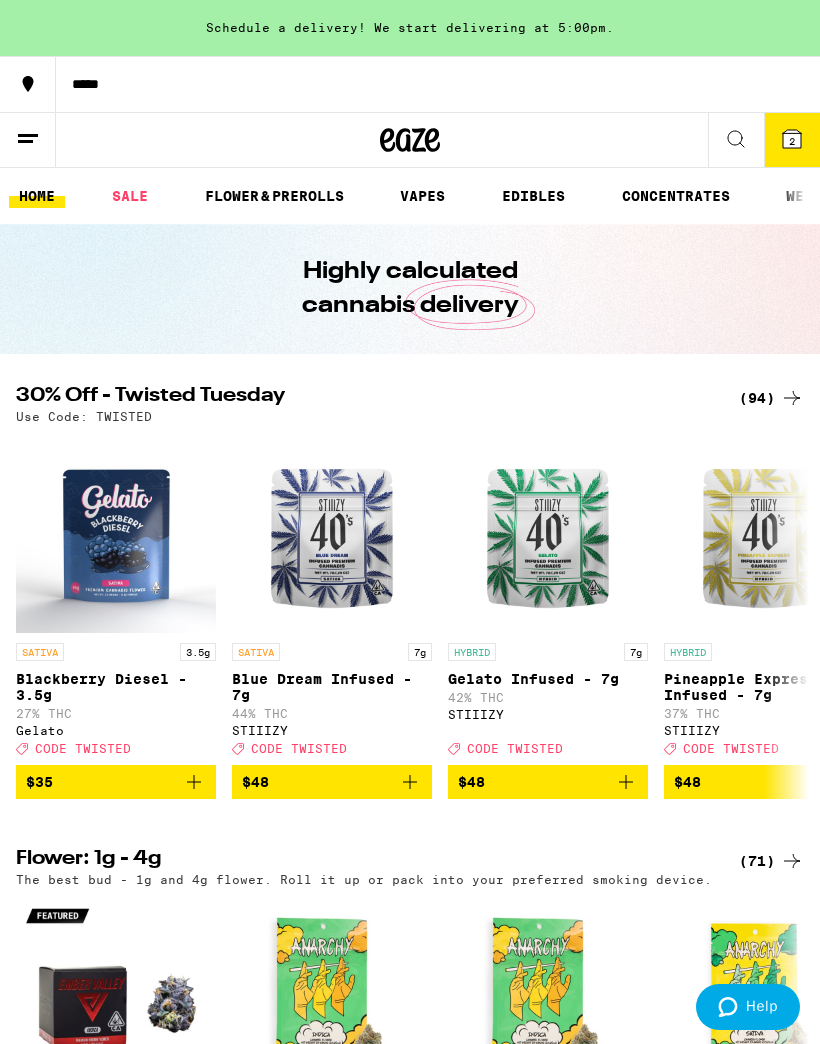 click 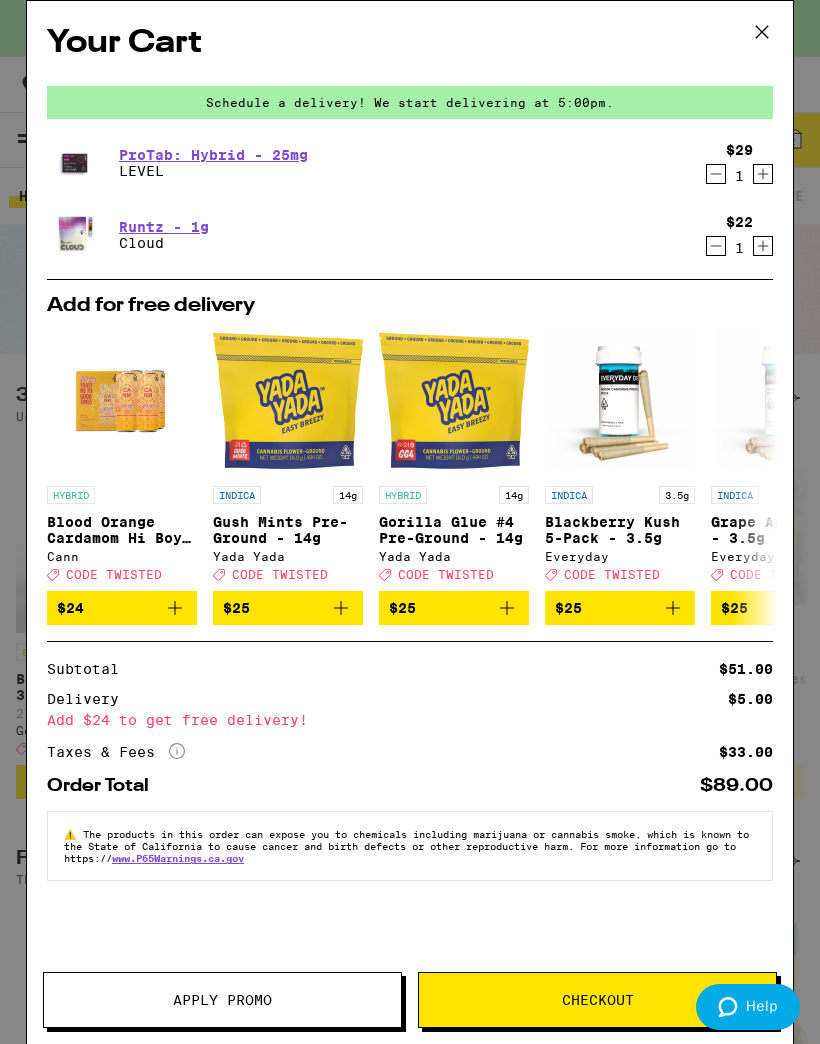click 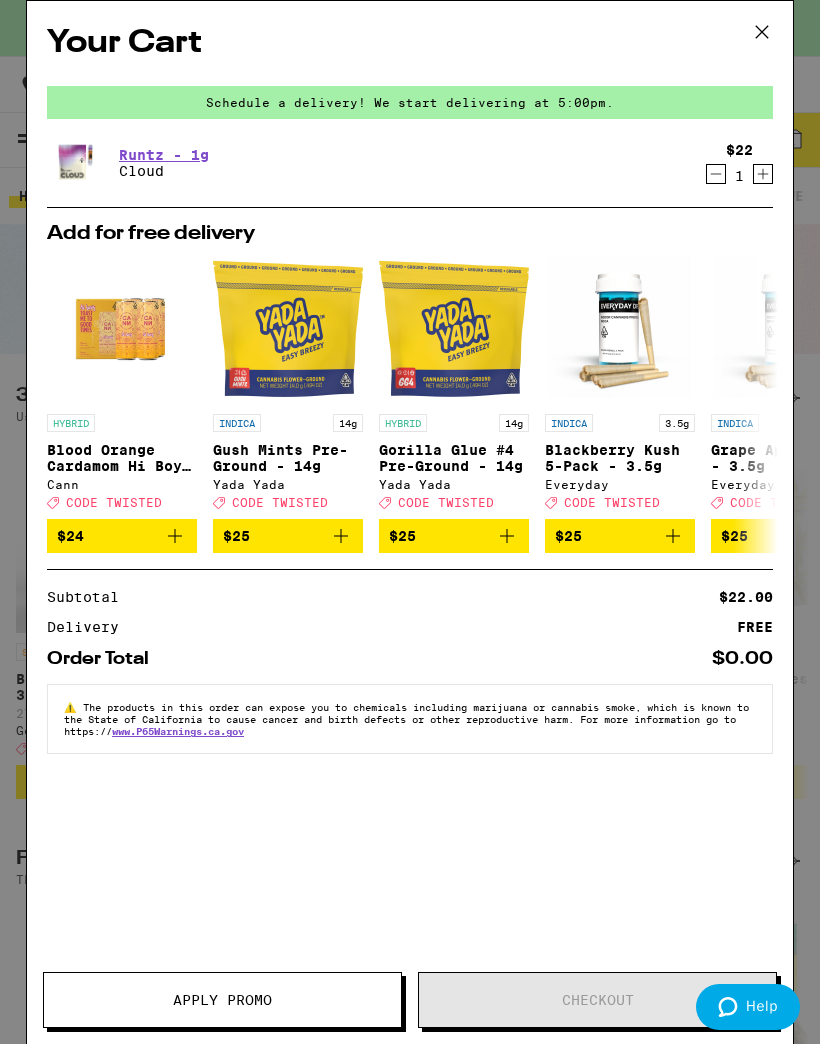 click 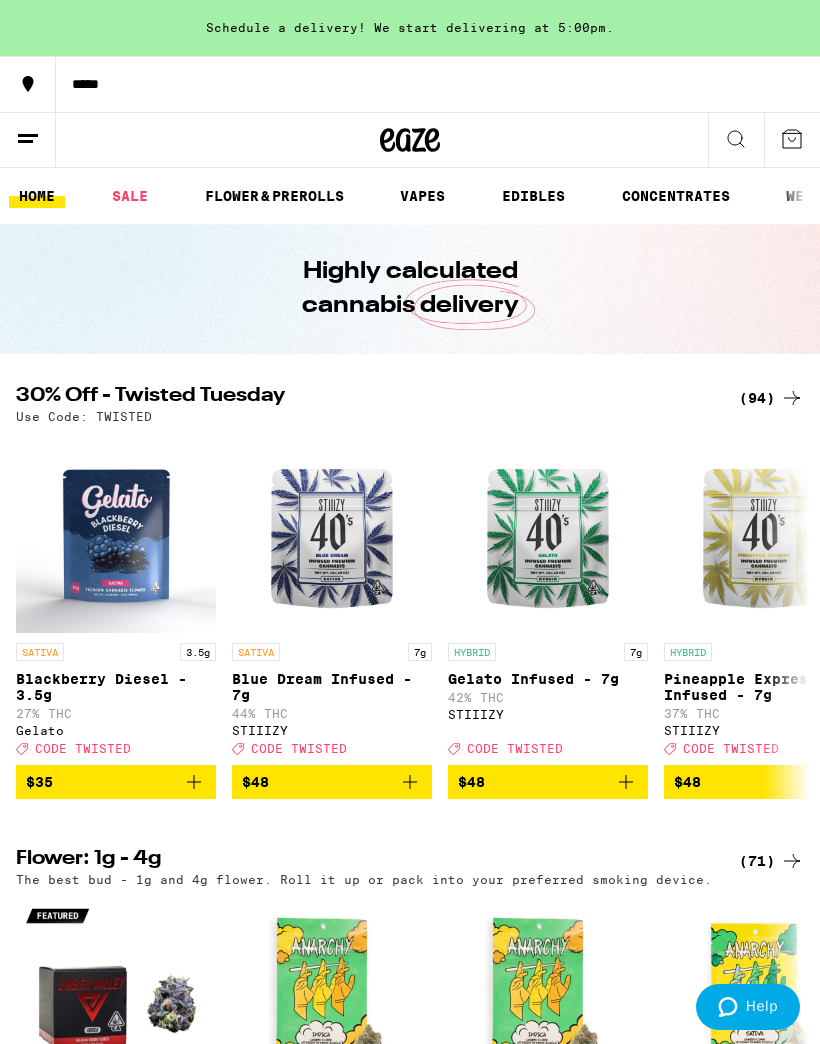 scroll, scrollTop: 0, scrollLeft: 0, axis: both 